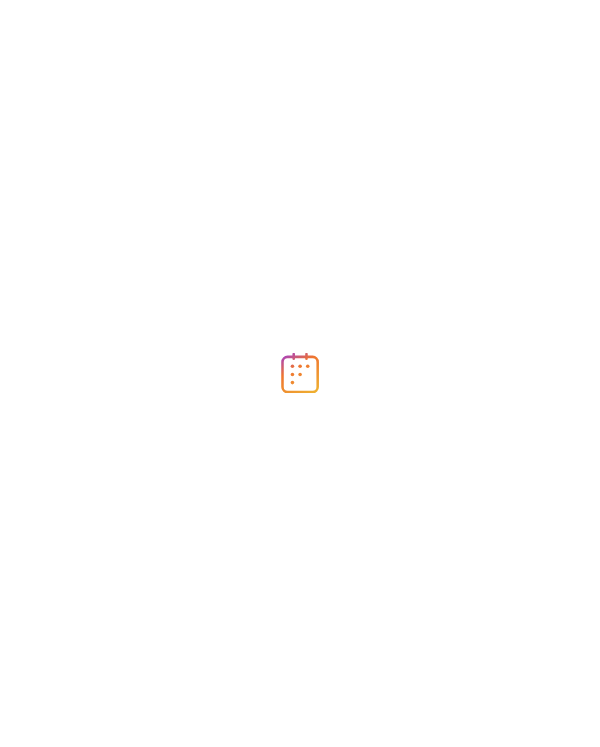 scroll, scrollTop: 0, scrollLeft: 0, axis: both 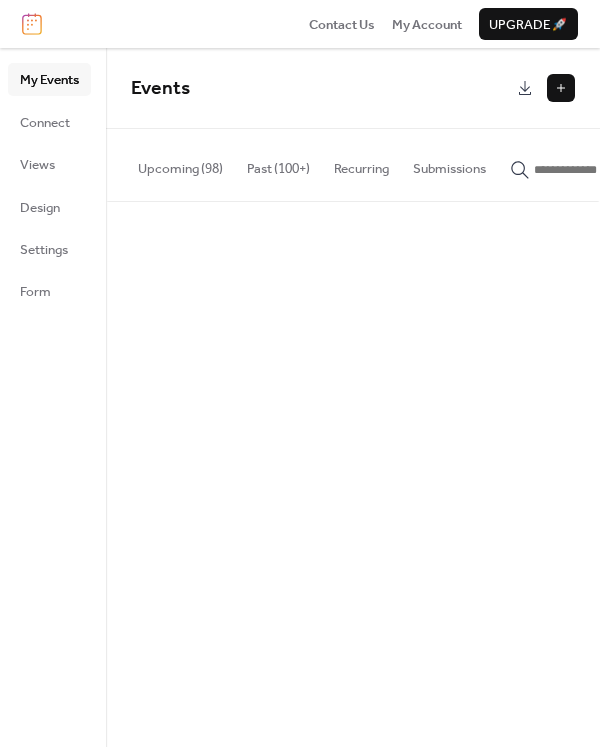 click on "Events" at bounding box center [321, 89] 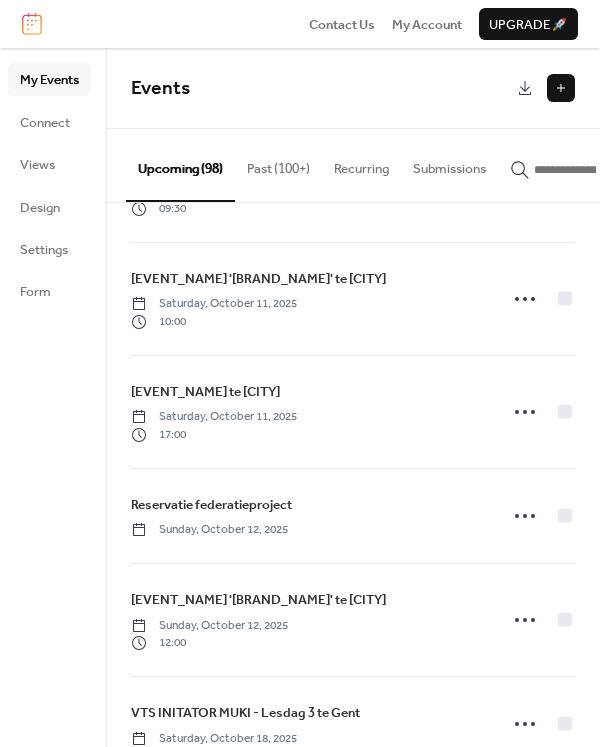 scroll, scrollTop: 2200, scrollLeft: 0, axis: vertical 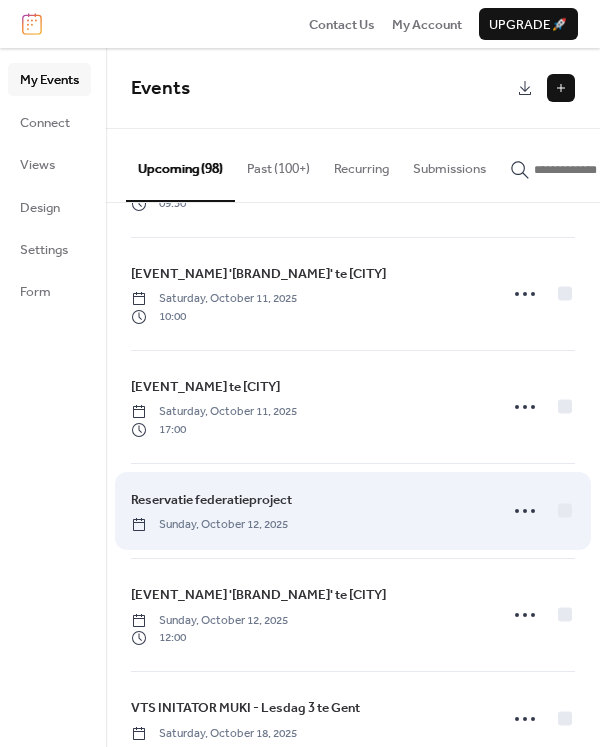 click on "Reservatie federatieproject [DAY], [MONTH] [YEAR]" at bounding box center (308, 511) 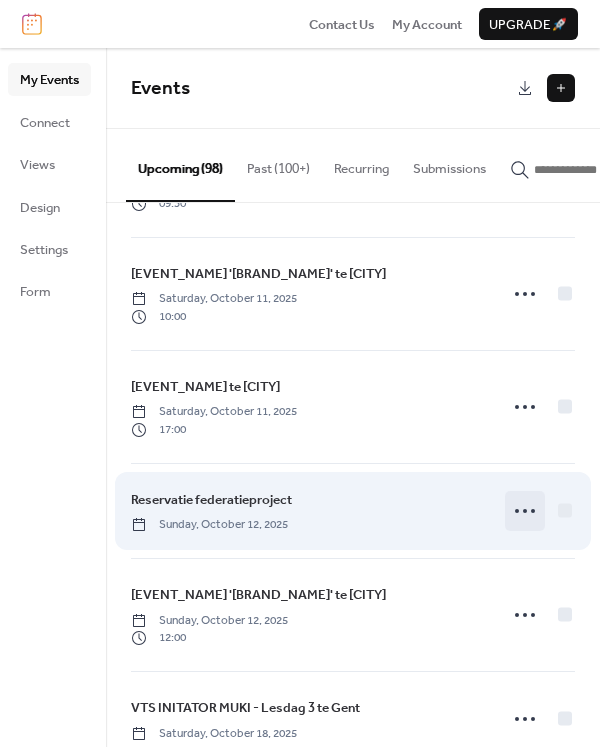 click 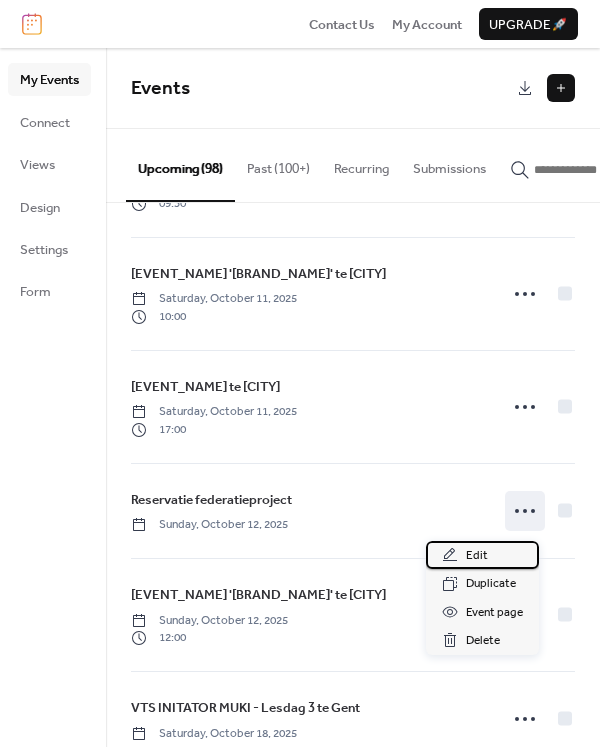 click on "Edit" at bounding box center (482, 555) 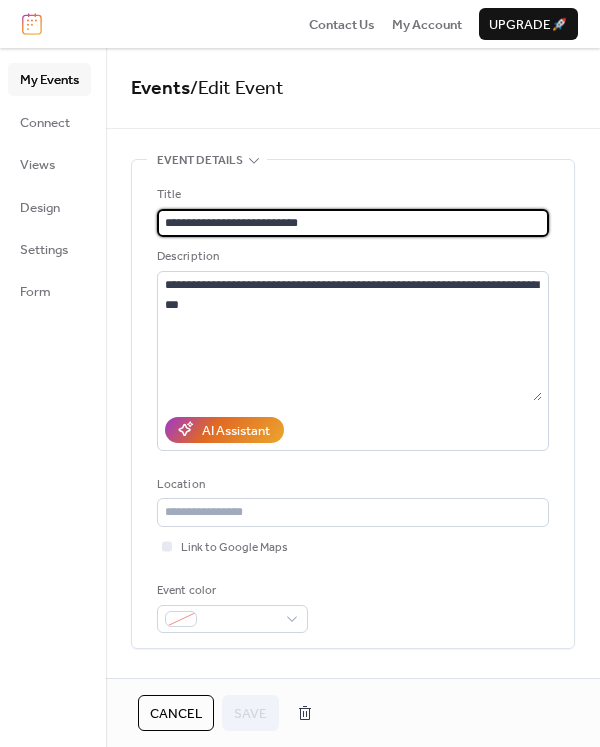 drag, startPoint x: 322, startPoint y: 223, endPoint x: -12, endPoint y: 198, distance: 334.93433 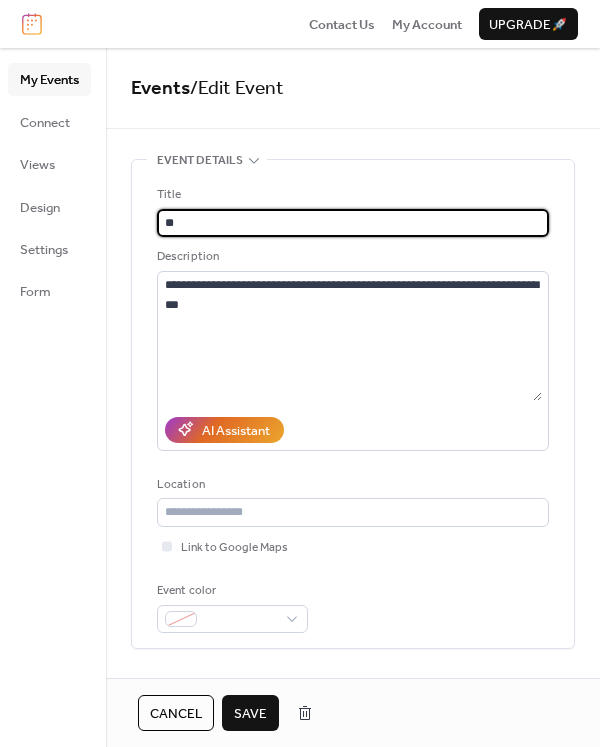 type on "*" 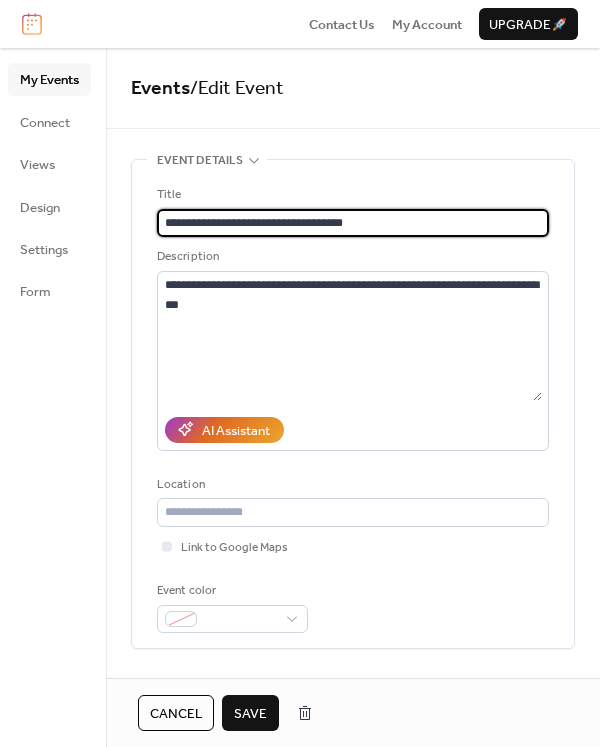 click on "**********" at bounding box center [353, 223] 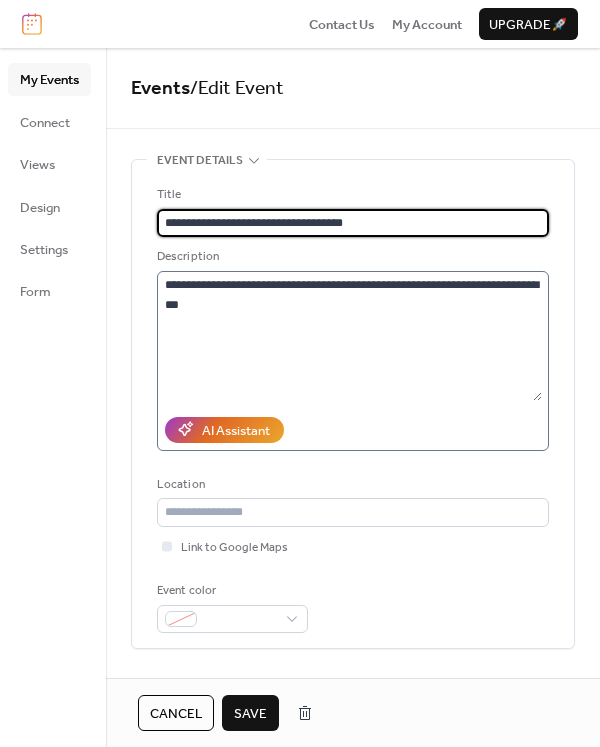 type on "**********" 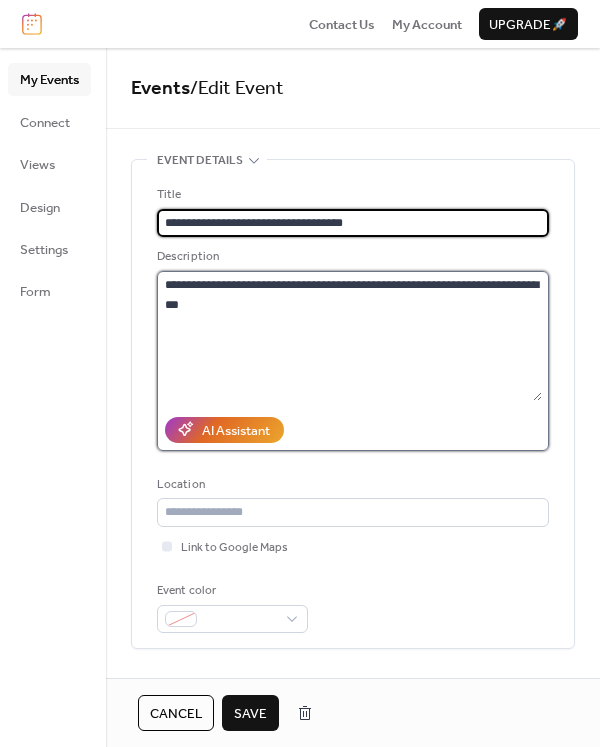 click on "**********" at bounding box center [349, 336] 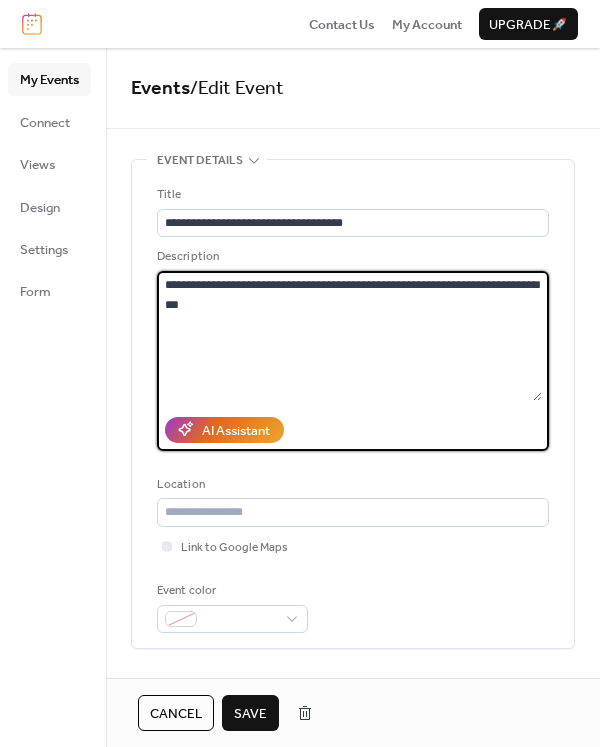 drag, startPoint x: 299, startPoint y: 306, endPoint x: 100, endPoint y: 274, distance: 201.55644 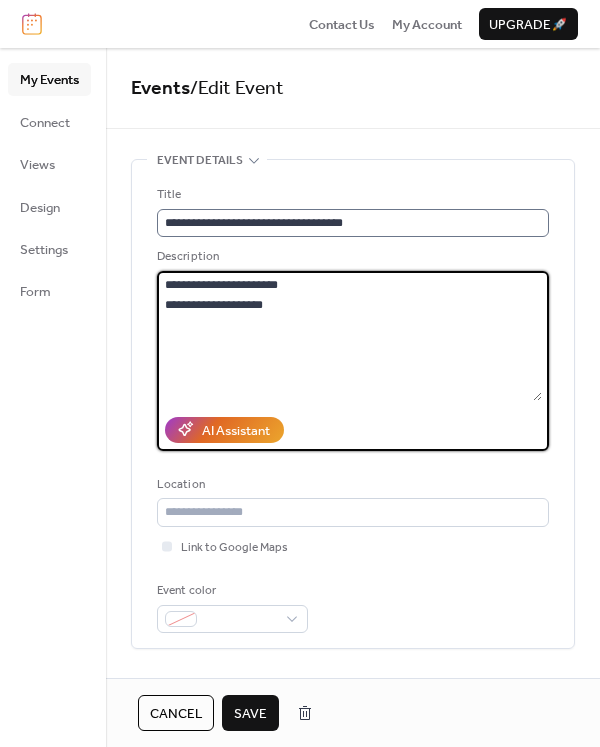 type on "**********" 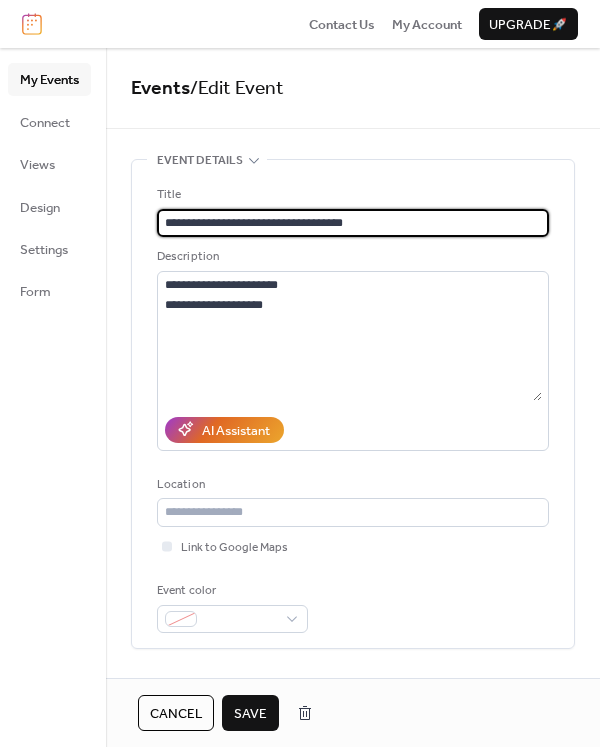 click on "**********" at bounding box center (353, 223) 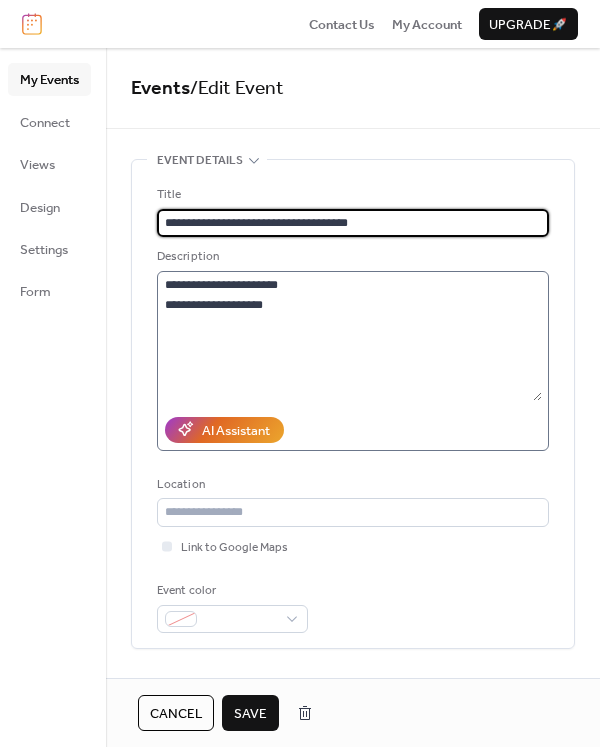 type on "**********" 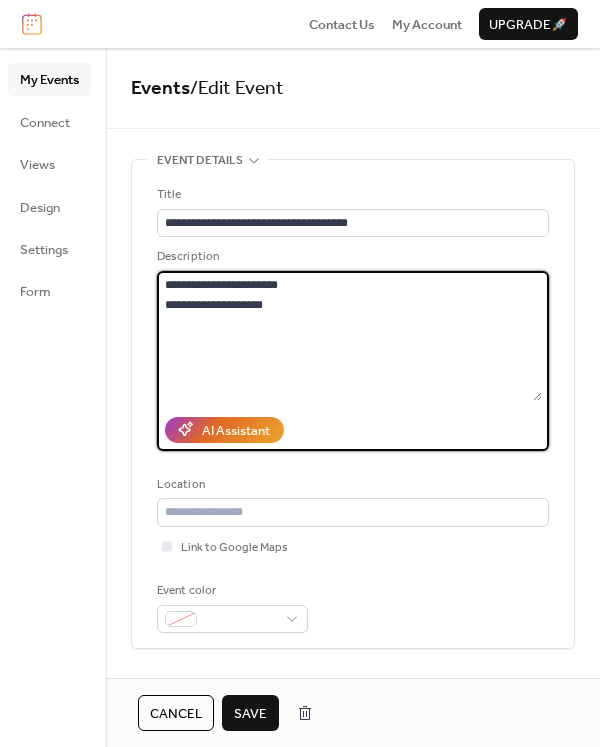 click on "**********" at bounding box center [349, 336] 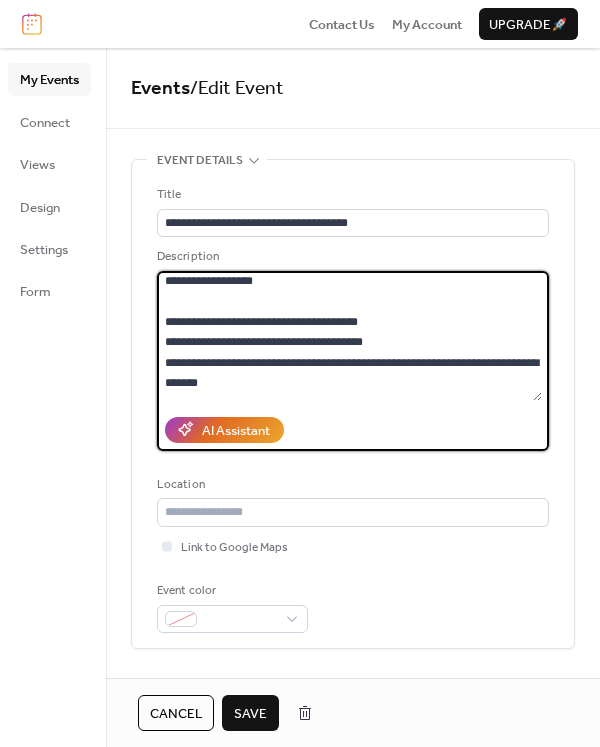 scroll, scrollTop: 0, scrollLeft: 0, axis: both 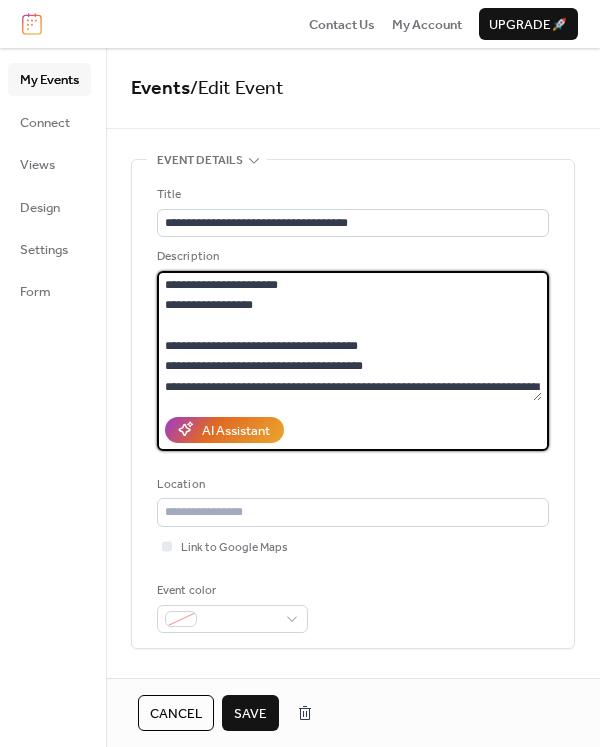 click on "**********" at bounding box center (349, 336) 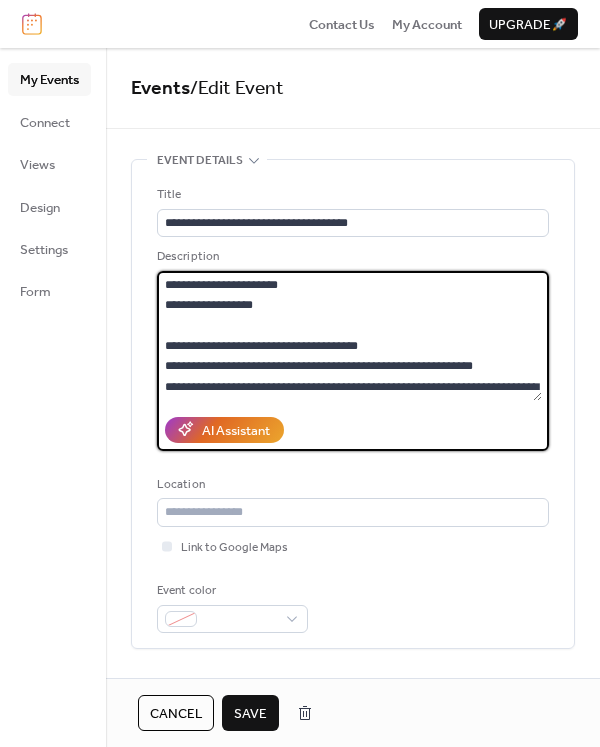 click on "**********" at bounding box center (349, 336) 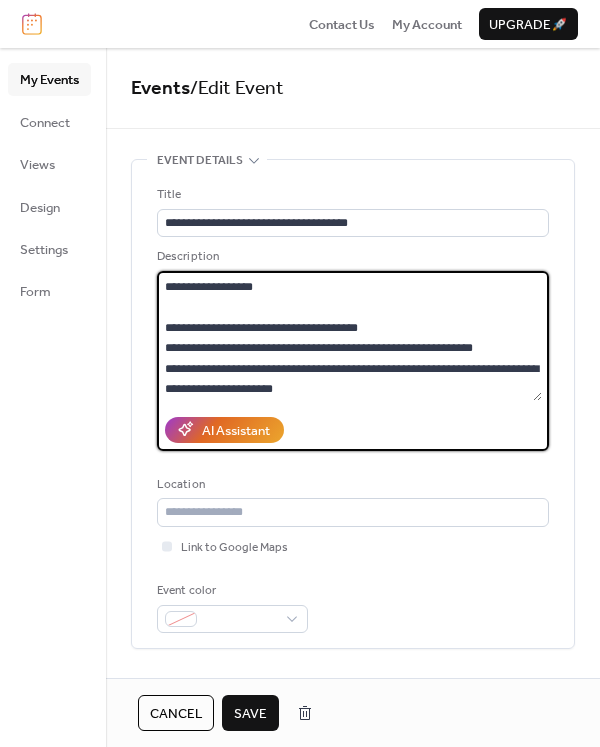 type on "**********" 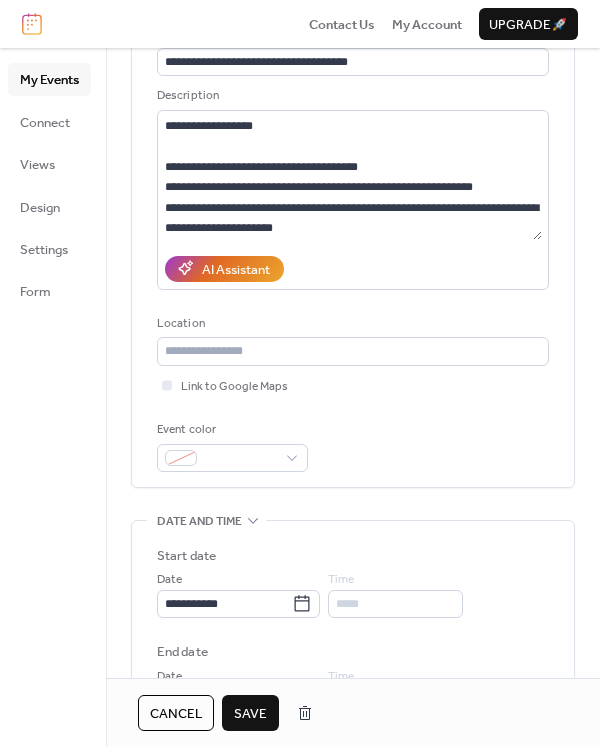 scroll, scrollTop: 200, scrollLeft: 0, axis: vertical 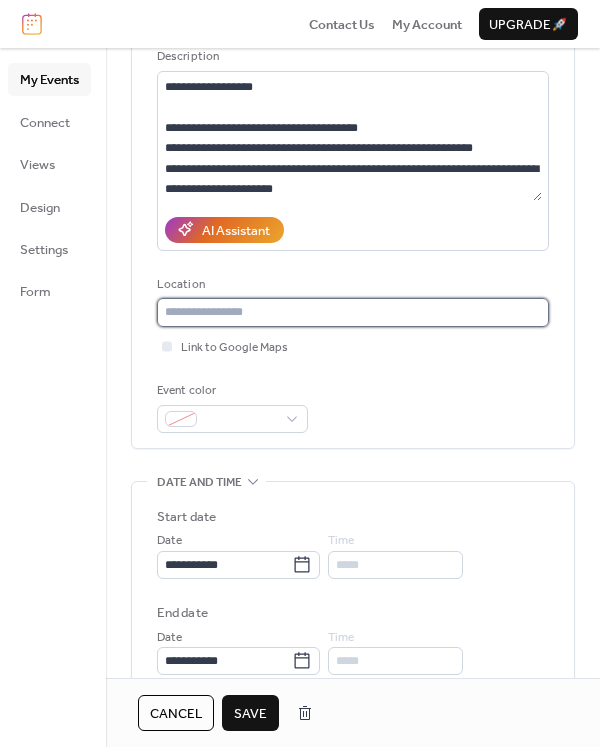 click at bounding box center (353, 312) 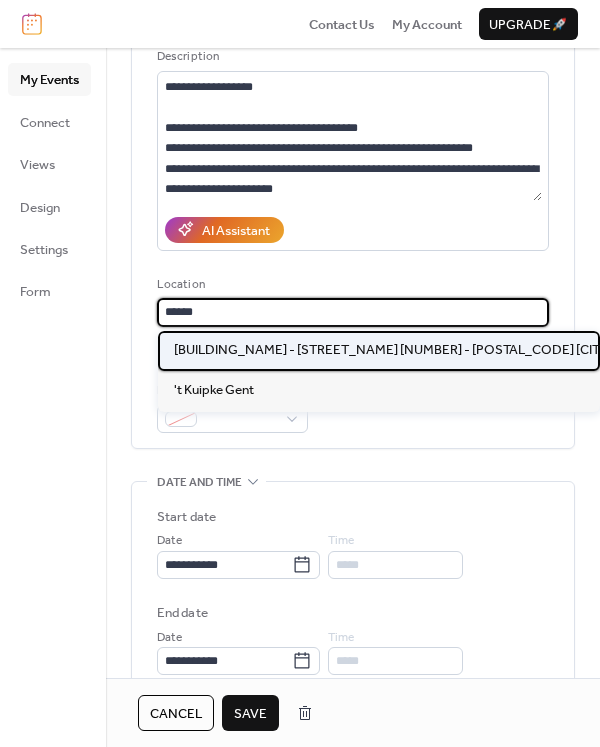 click on "[BUILDING_NAME] - [STREET_NAME] [NUMBER] - [POSTAL_CODE] [CITY]" at bounding box center [393, 350] 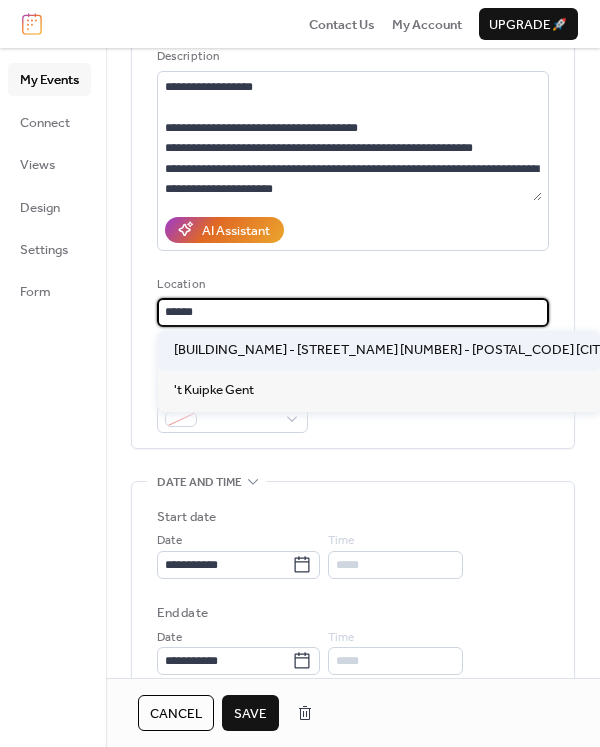 type on "**********" 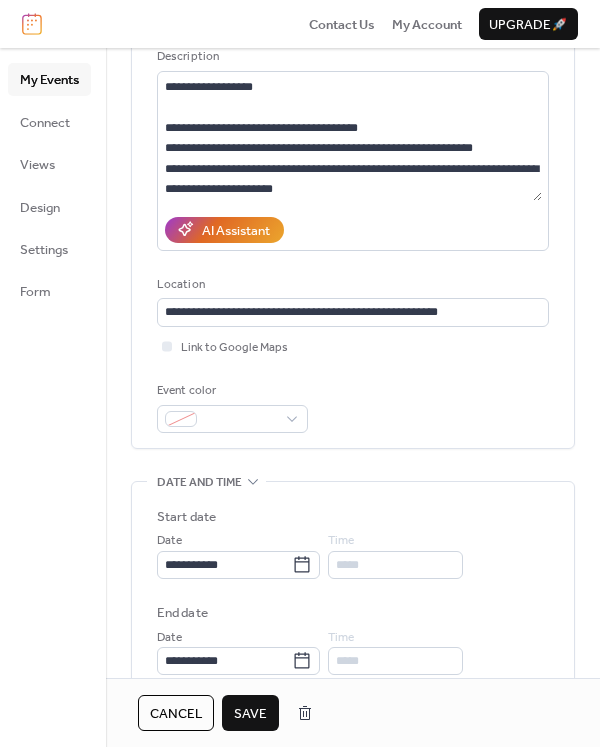 click on "*****" at bounding box center (395, 565) 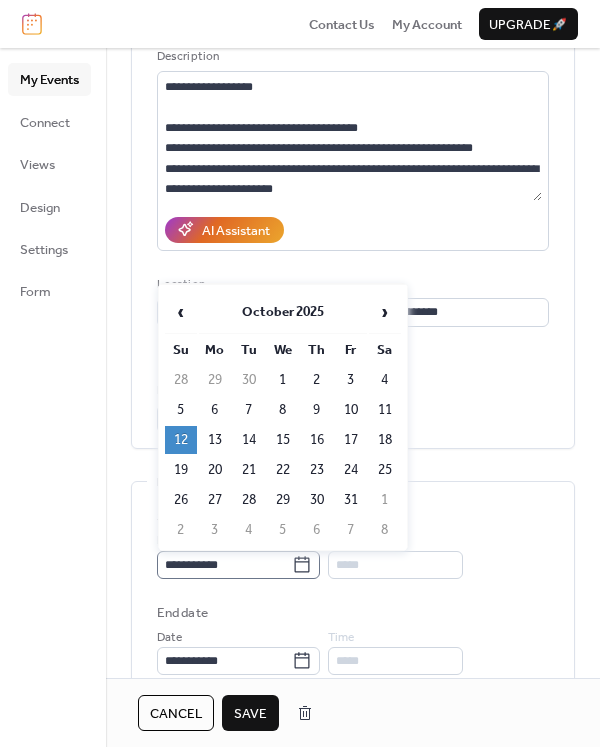 click 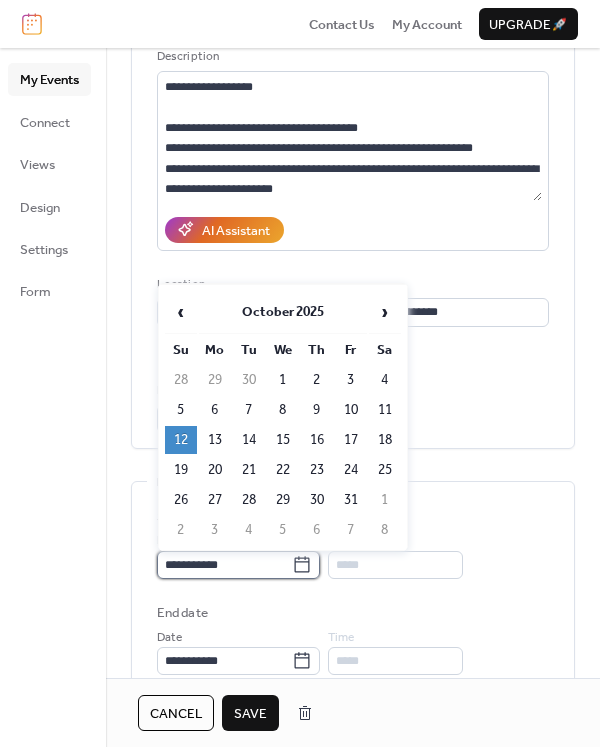 click on "**********" at bounding box center (224, 565) 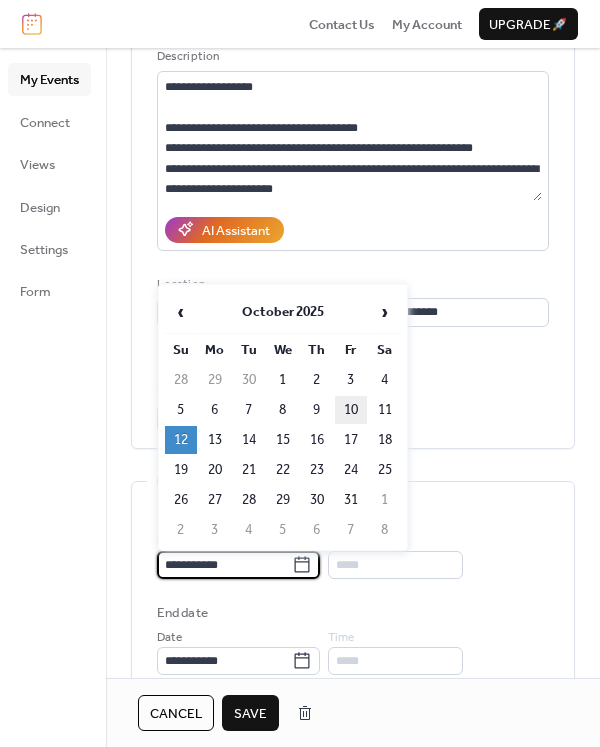 click on "10" at bounding box center (351, 410) 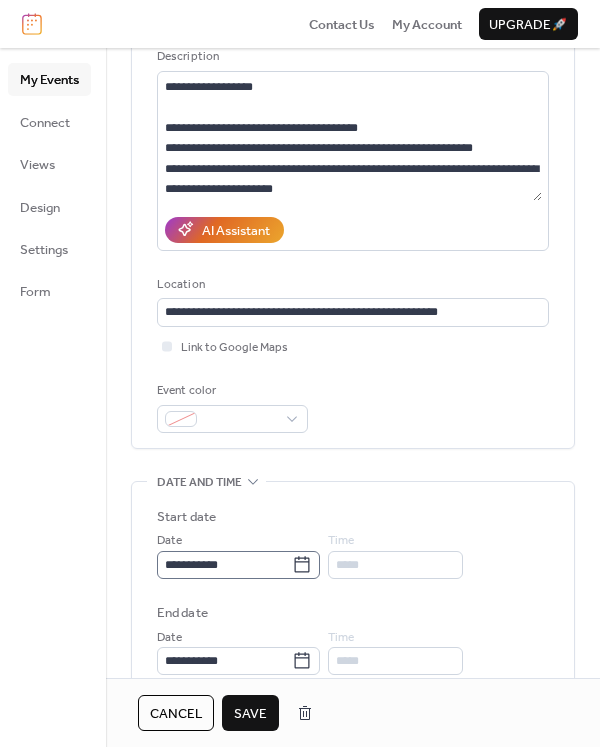 click 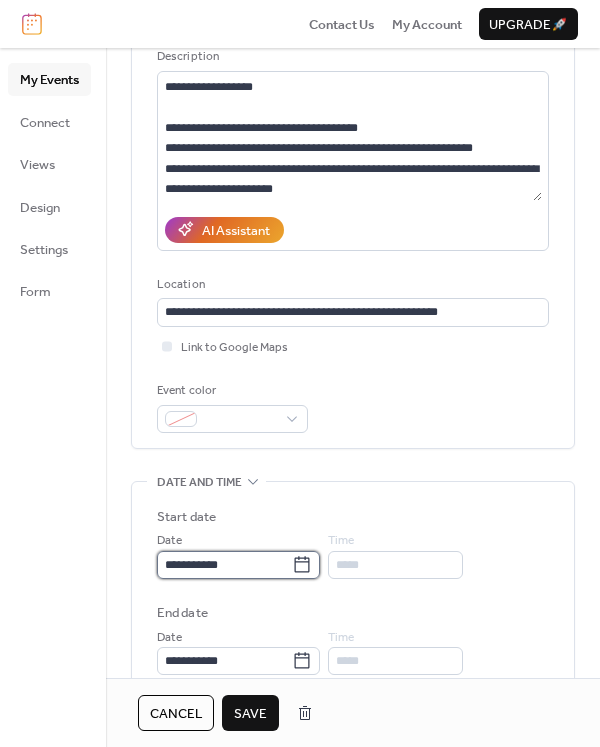 click on "**********" at bounding box center (224, 565) 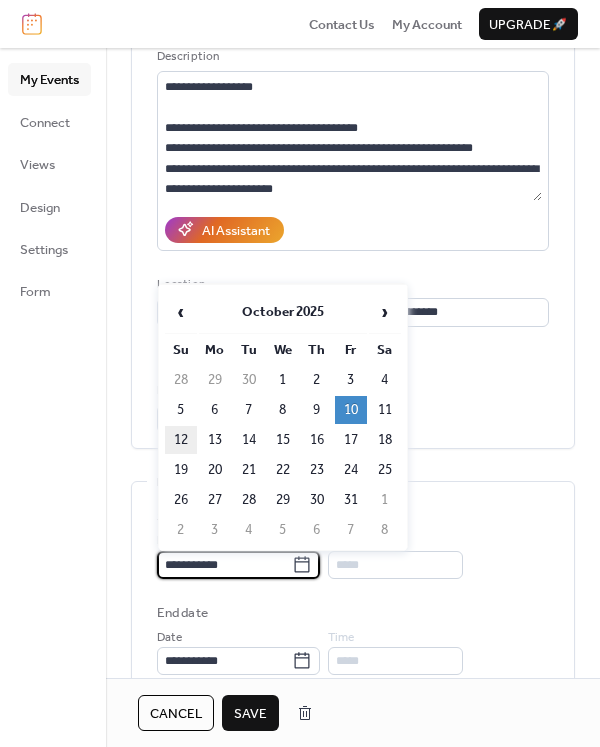 click on "12" at bounding box center [181, 440] 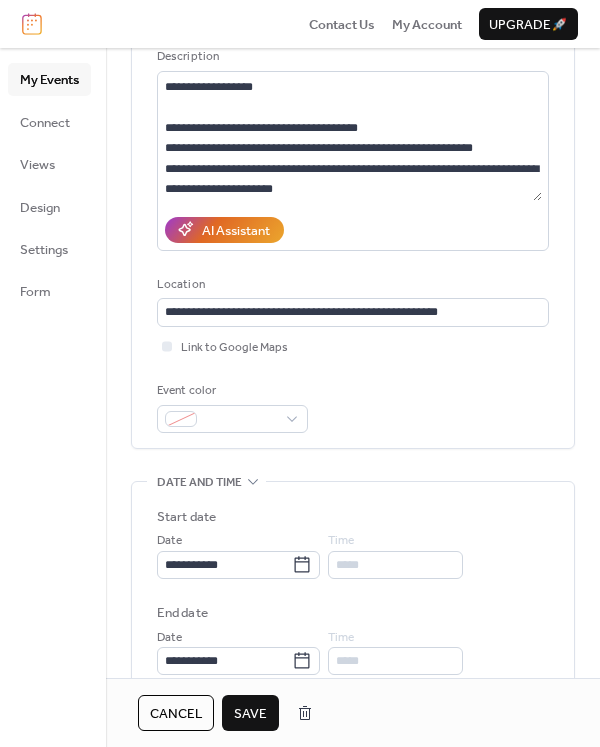 scroll, scrollTop: 200, scrollLeft: 0, axis: vertical 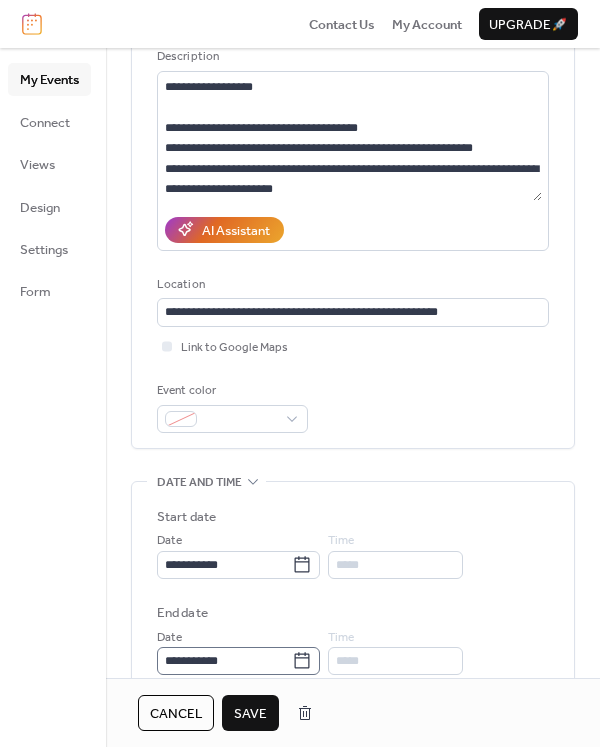 click 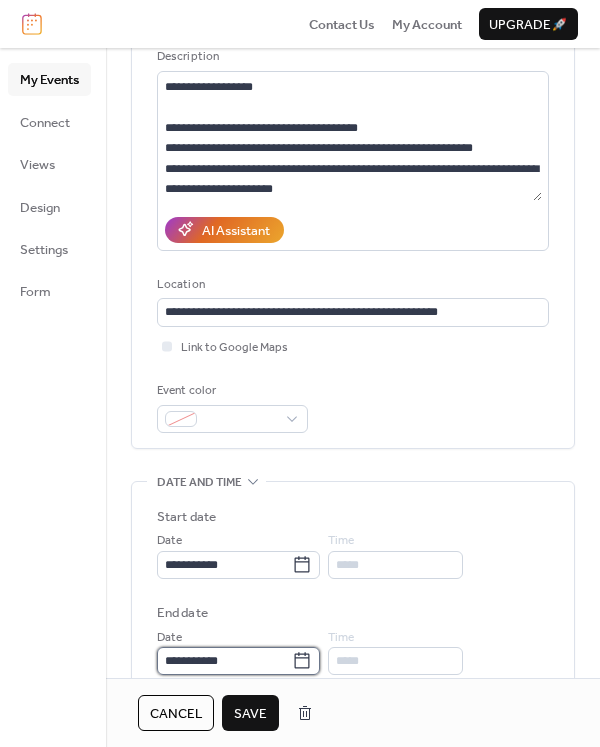 click on "**********" at bounding box center (224, 661) 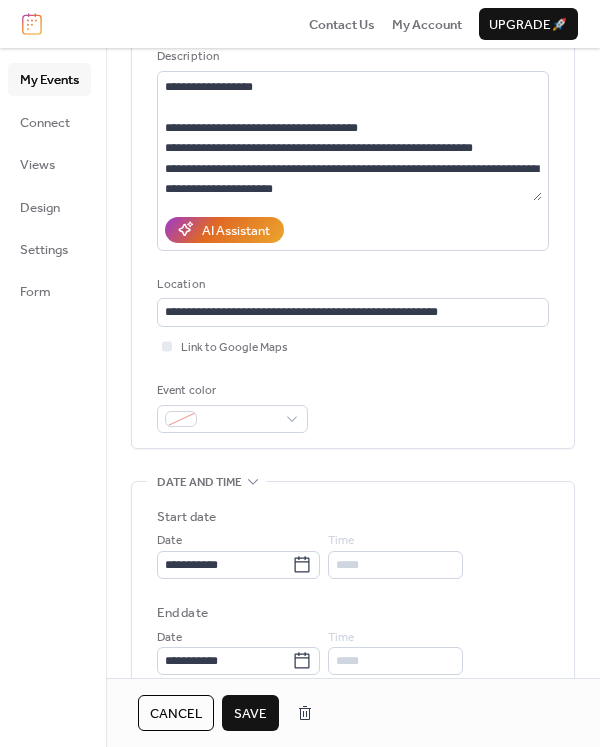 scroll, scrollTop: 300, scrollLeft: 0, axis: vertical 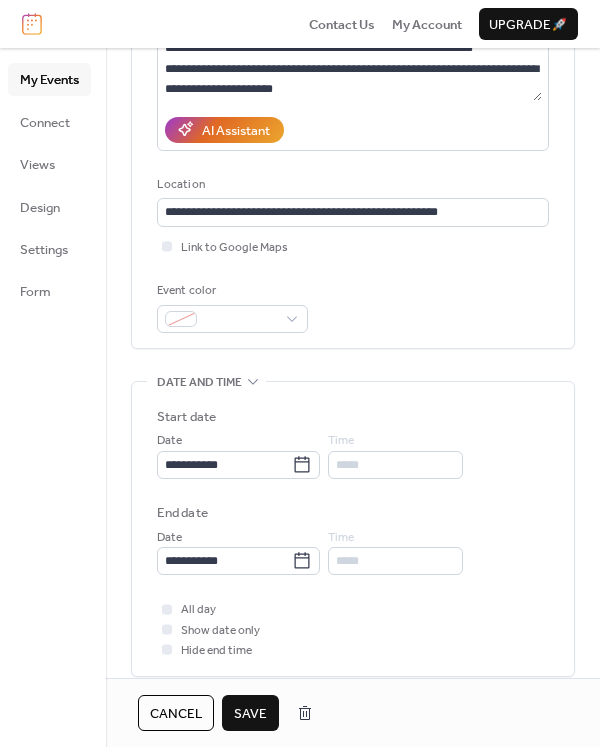 click on "Show date only" at bounding box center (220, 631) 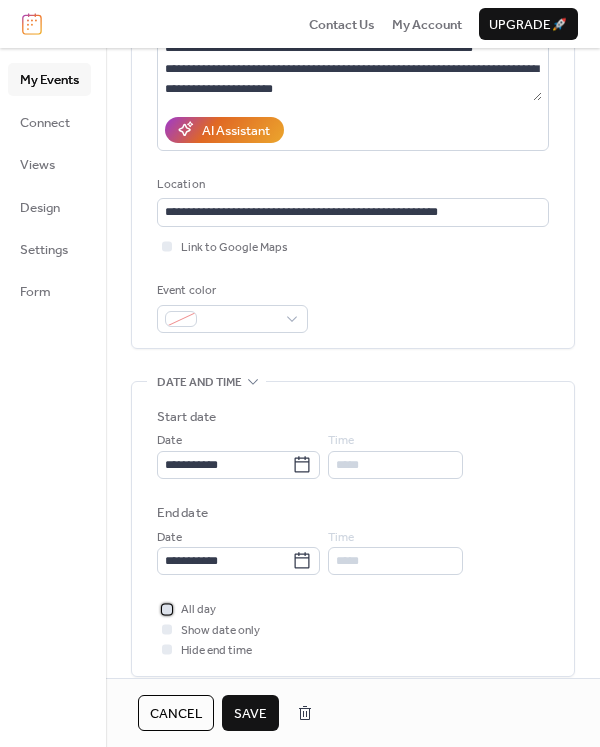 click 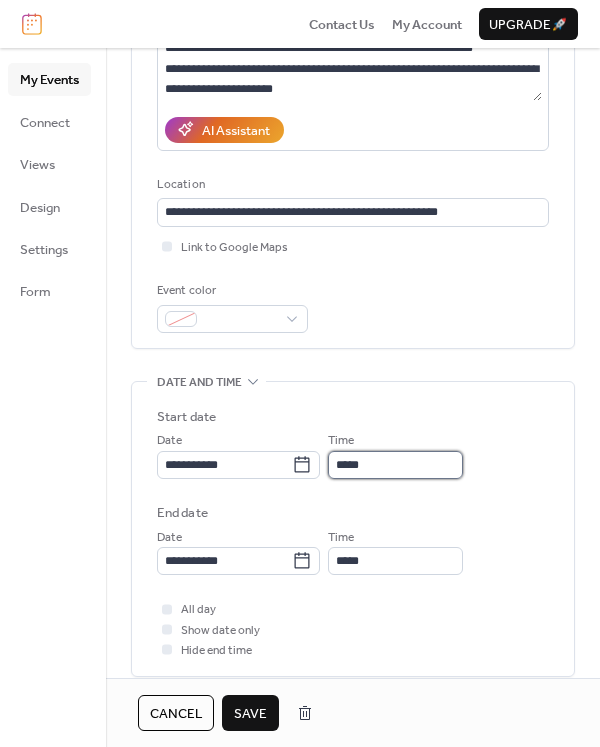 click on "*****" at bounding box center [395, 465] 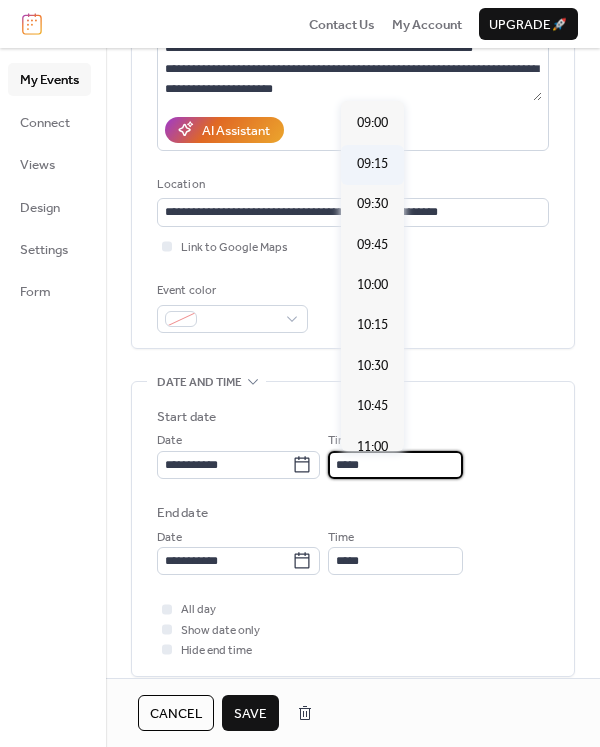 scroll, scrollTop: 1600, scrollLeft: 0, axis: vertical 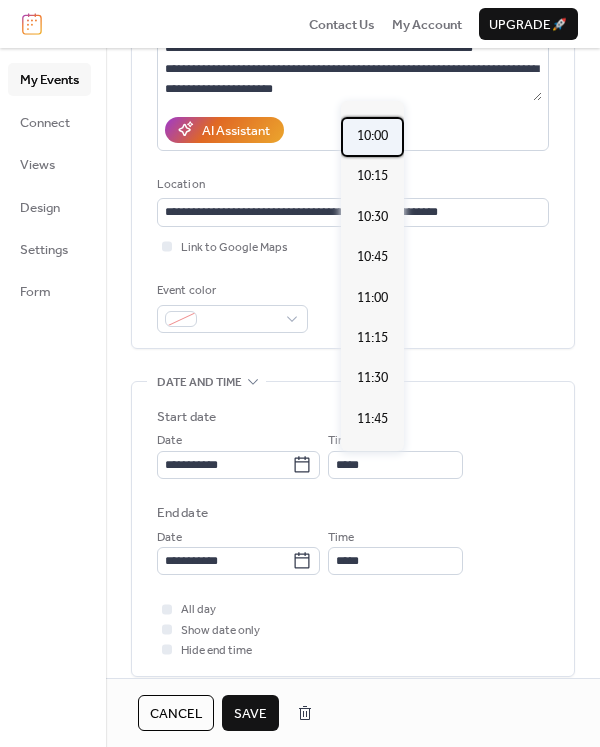click on "10:00" at bounding box center (372, 136) 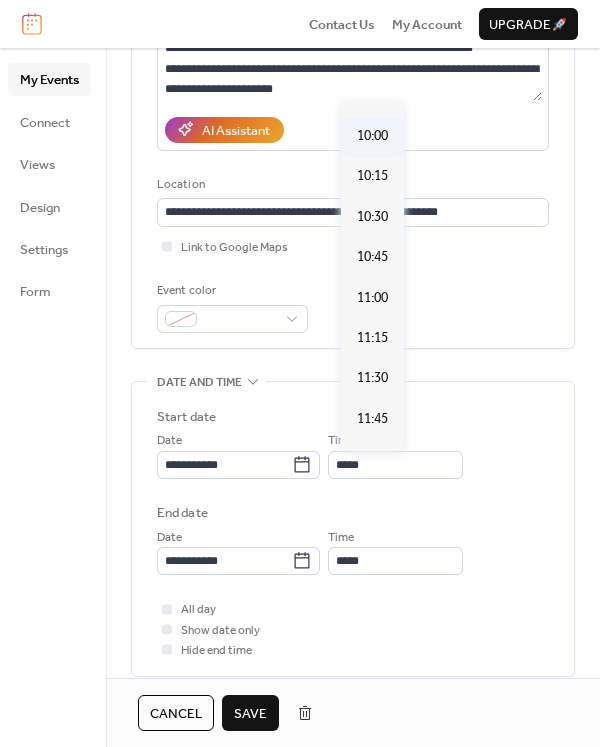 type on "*****" 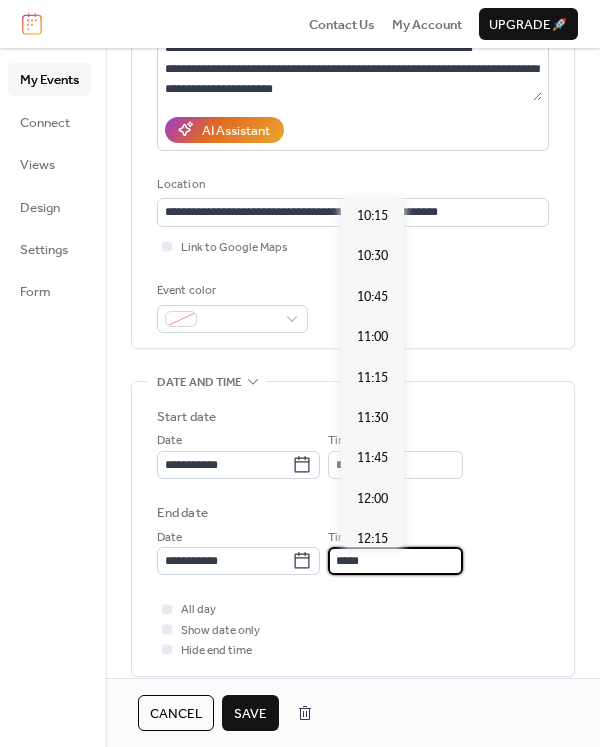 click on "*****" at bounding box center [395, 561] 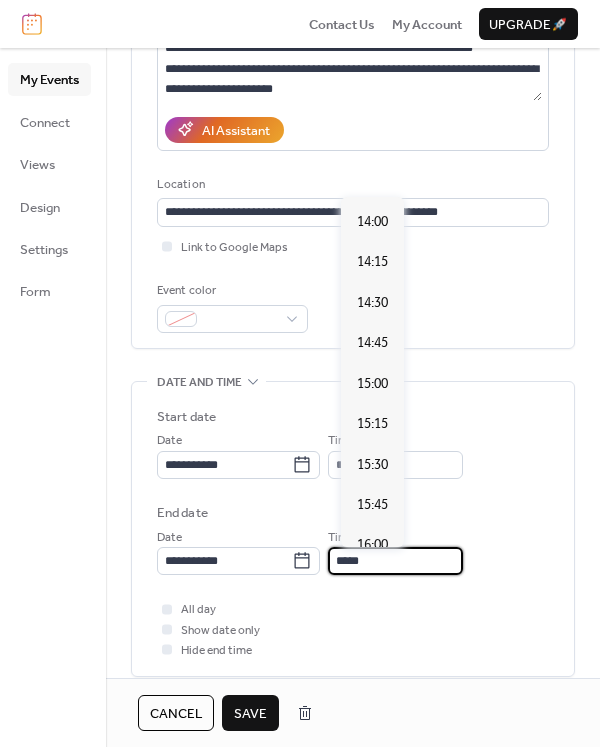 scroll, scrollTop: 900, scrollLeft: 0, axis: vertical 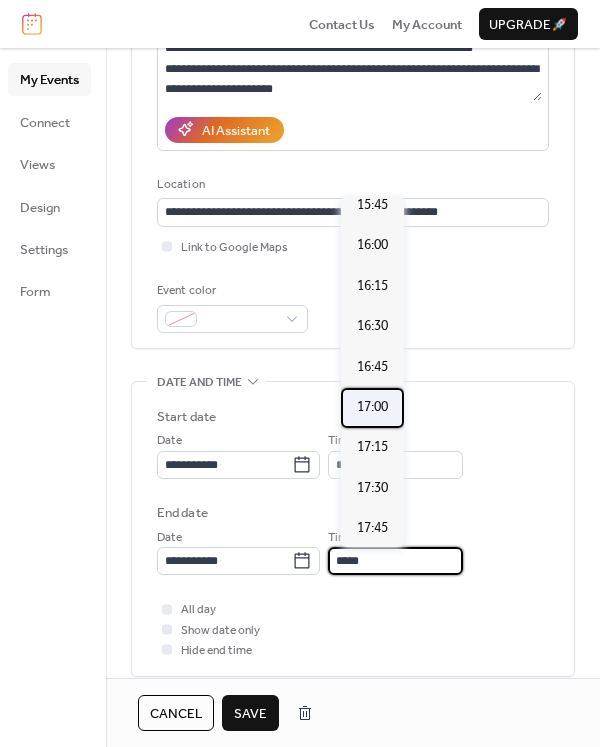 click on "17:00" at bounding box center [372, 407] 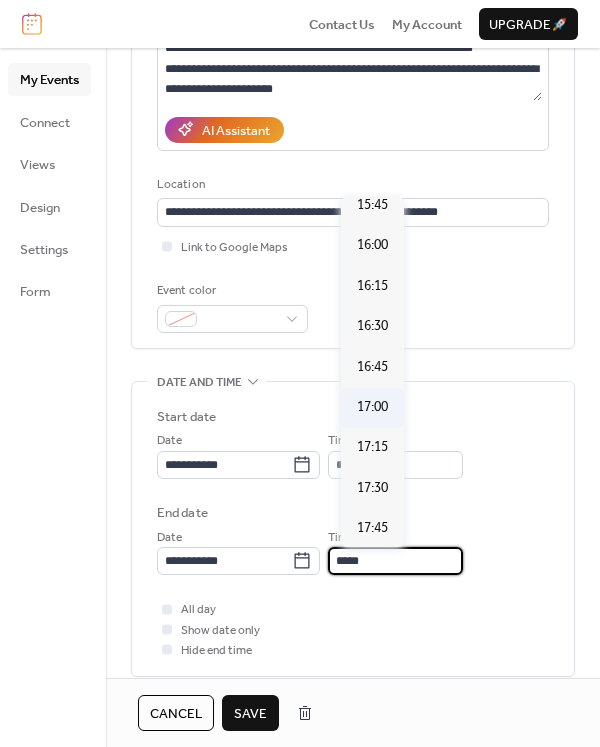 type on "*****" 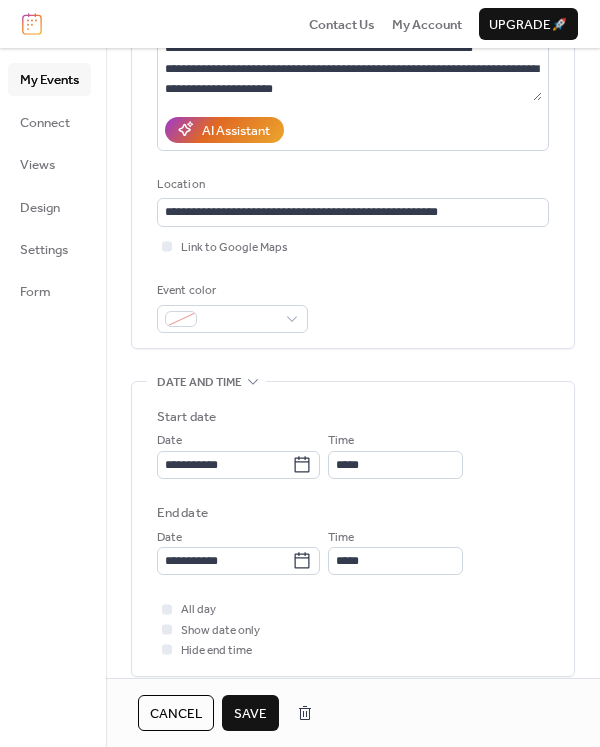 click on "Save" at bounding box center (250, 714) 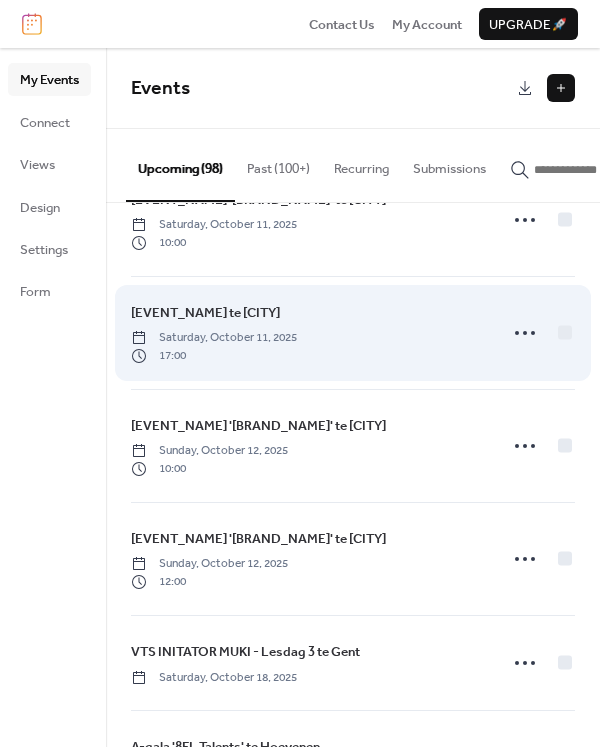 scroll, scrollTop: 2300, scrollLeft: 0, axis: vertical 